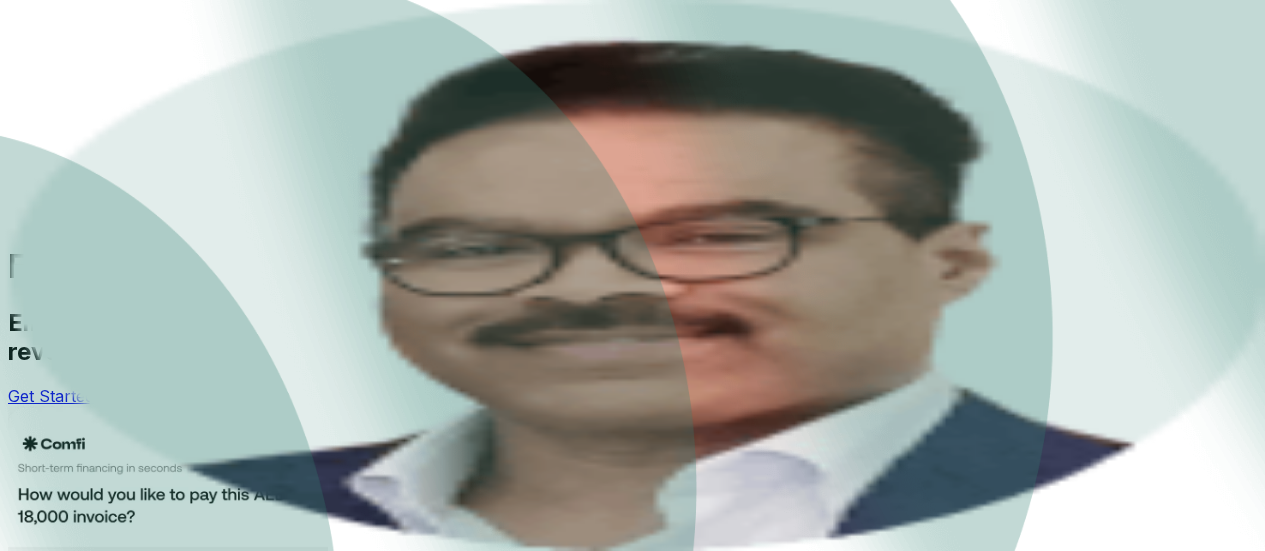 scroll, scrollTop: 0, scrollLeft: 0, axis: both 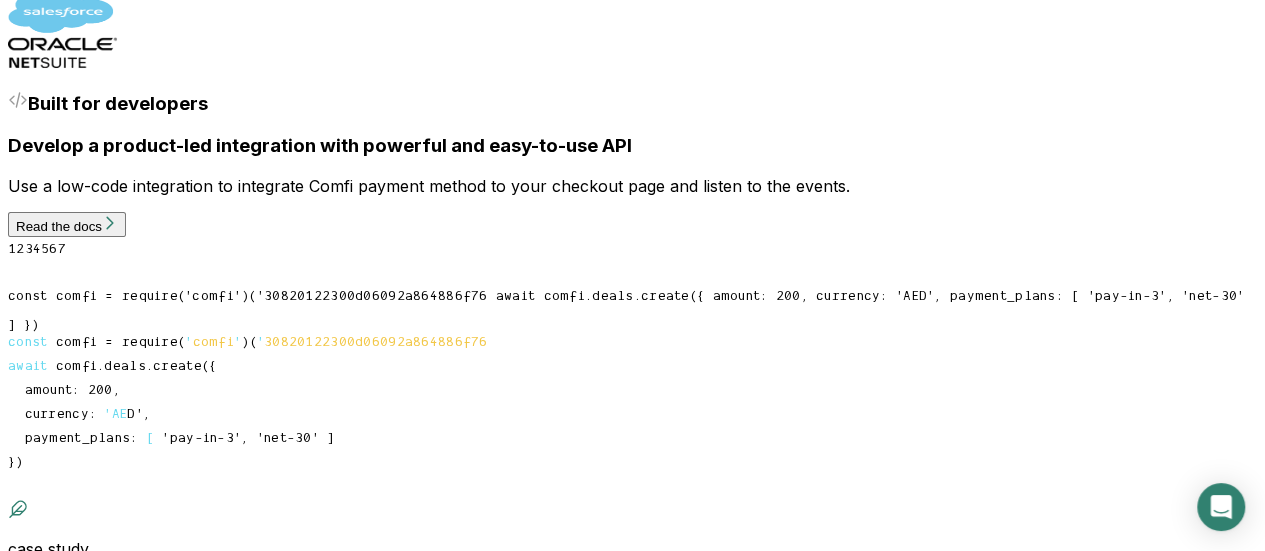click on "Blog" at bounding box center (214, 1292) 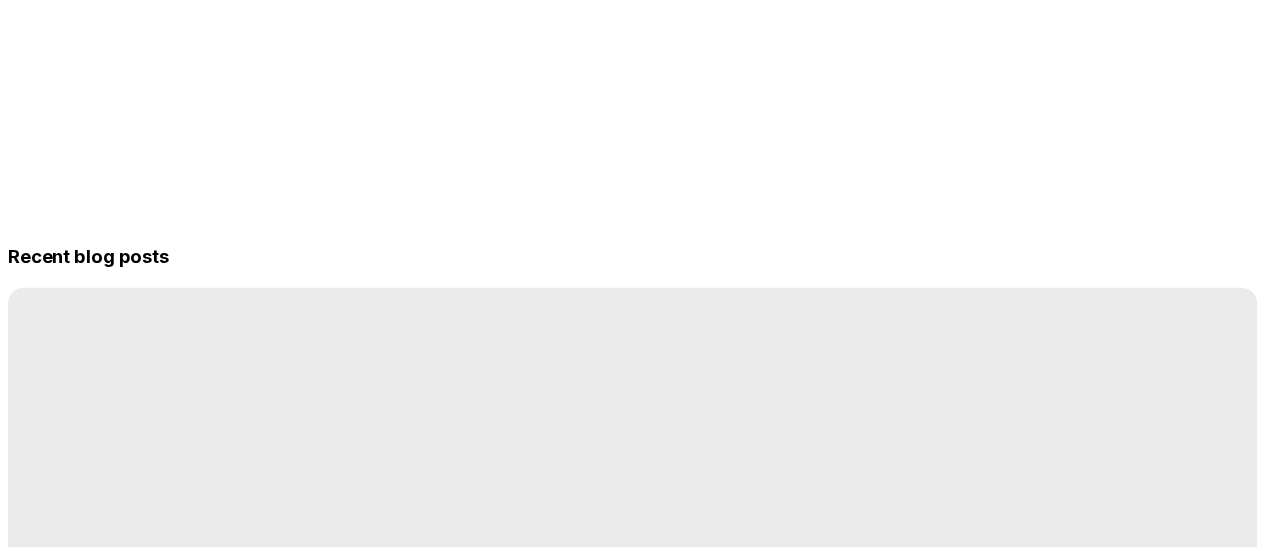 scroll, scrollTop: 0, scrollLeft: 0, axis: both 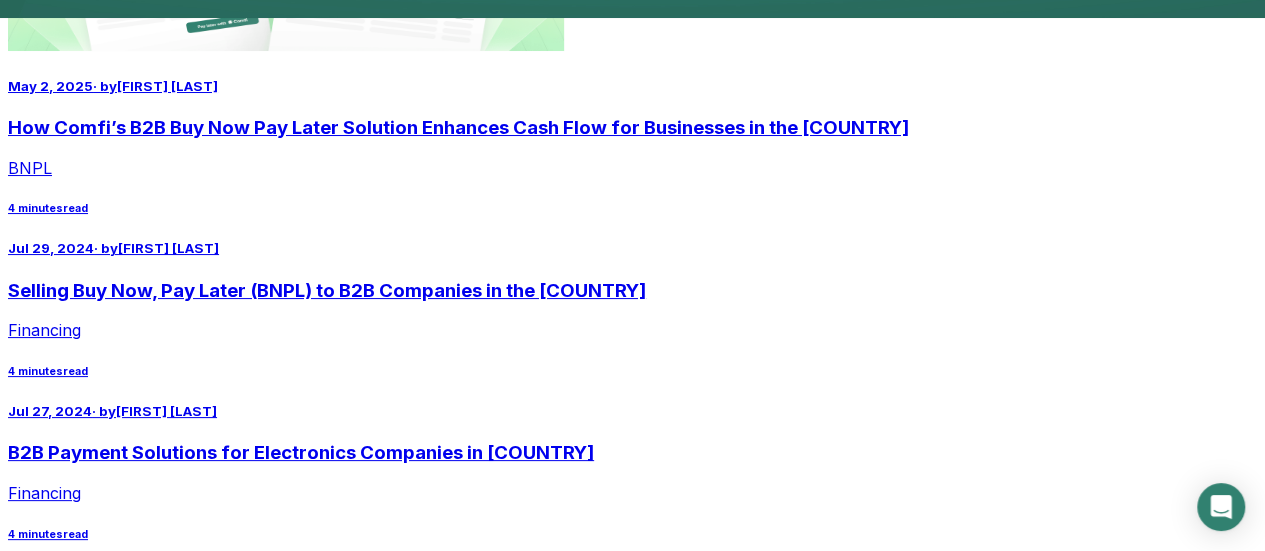 click on "Financing" at bounding box center (632, 638) 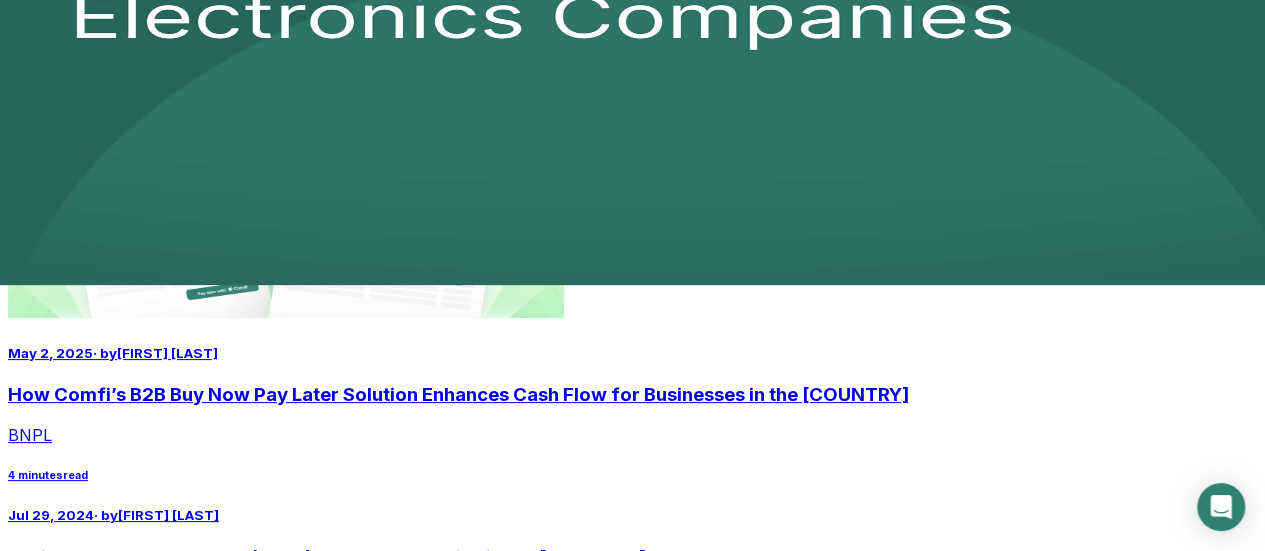scroll, scrollTop: 533, scrollLeft: 0, axis: vertical 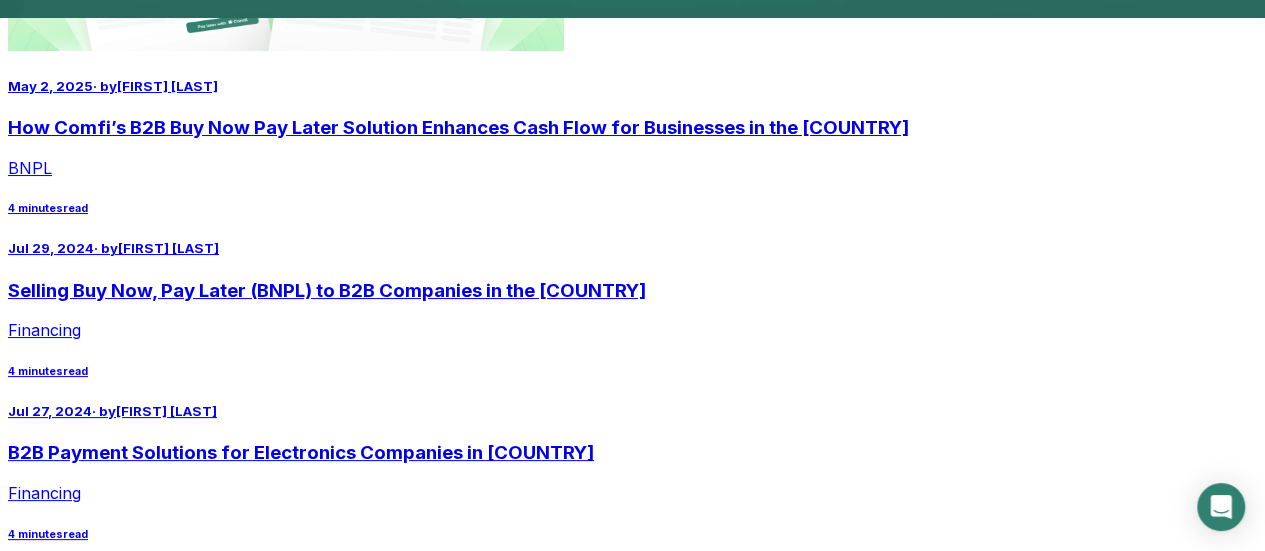 click on "BNPL" at bounding box center [632, 618] 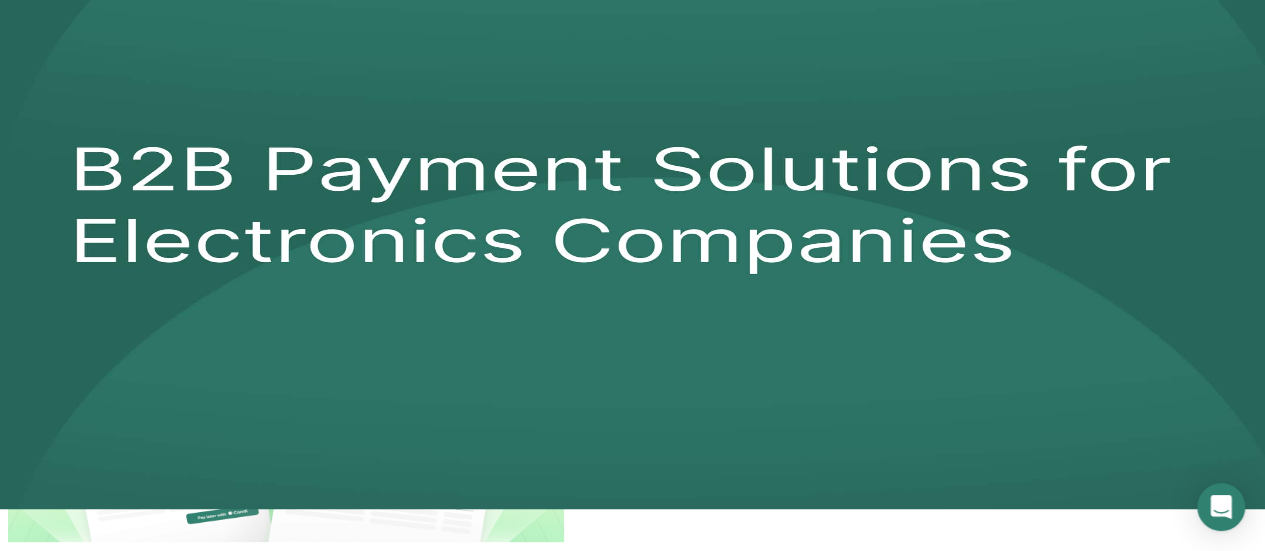 scroll, scrollTop: 266, scrollLeft: 0, axis: vertical 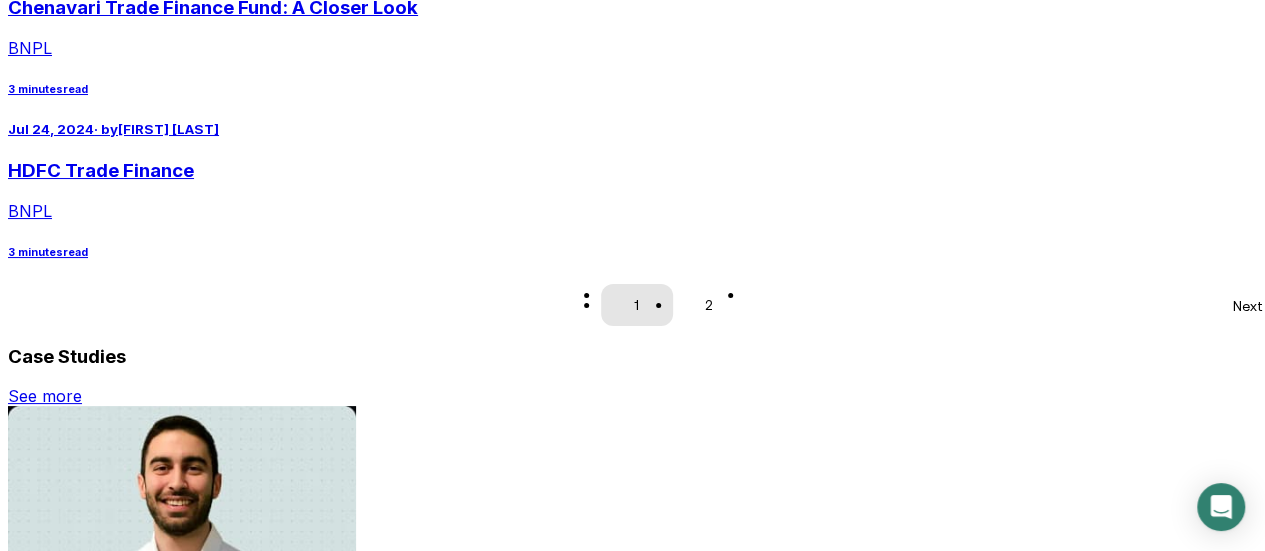 drag, startPoint x: 192, startPoint y: 347, endPoint x: 917, endPoint y: 407, distance: 727.4785 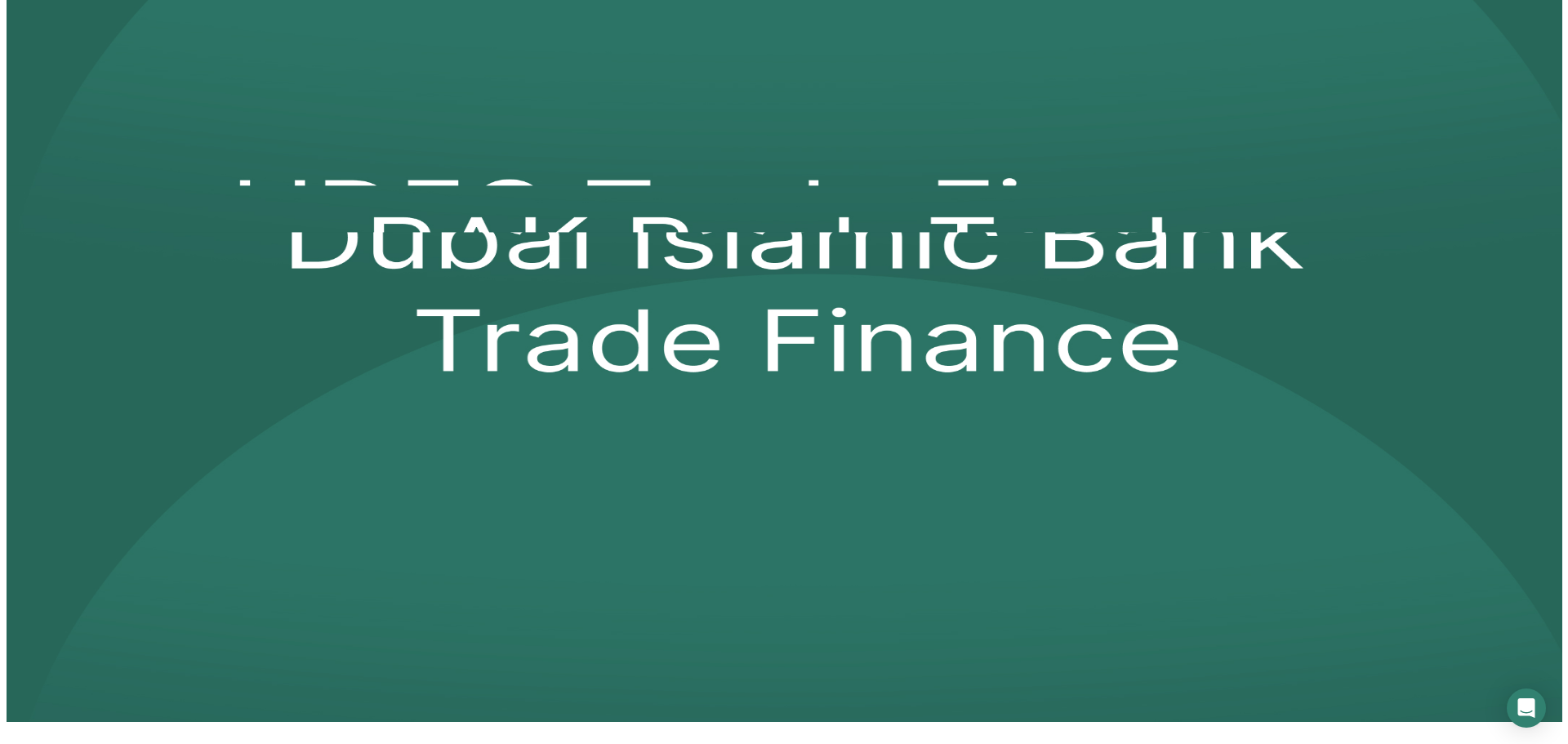 scroll, scrollTop: 0, scrollLeft: 0, axis: both 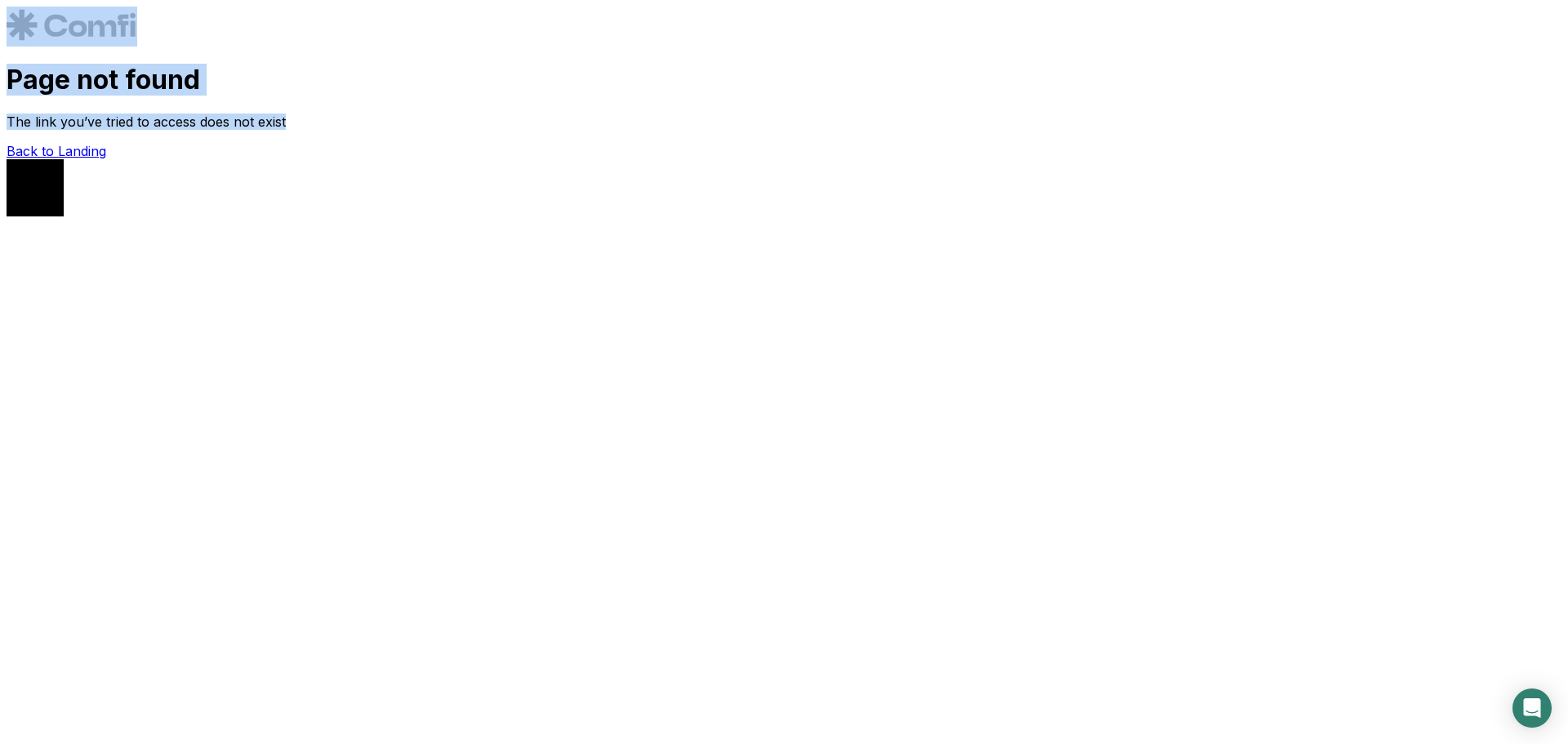 drag, startPoint x: 642, startPoint y: 148, endPoint x: 1013, endPoint y: 368, distance: 431.3247 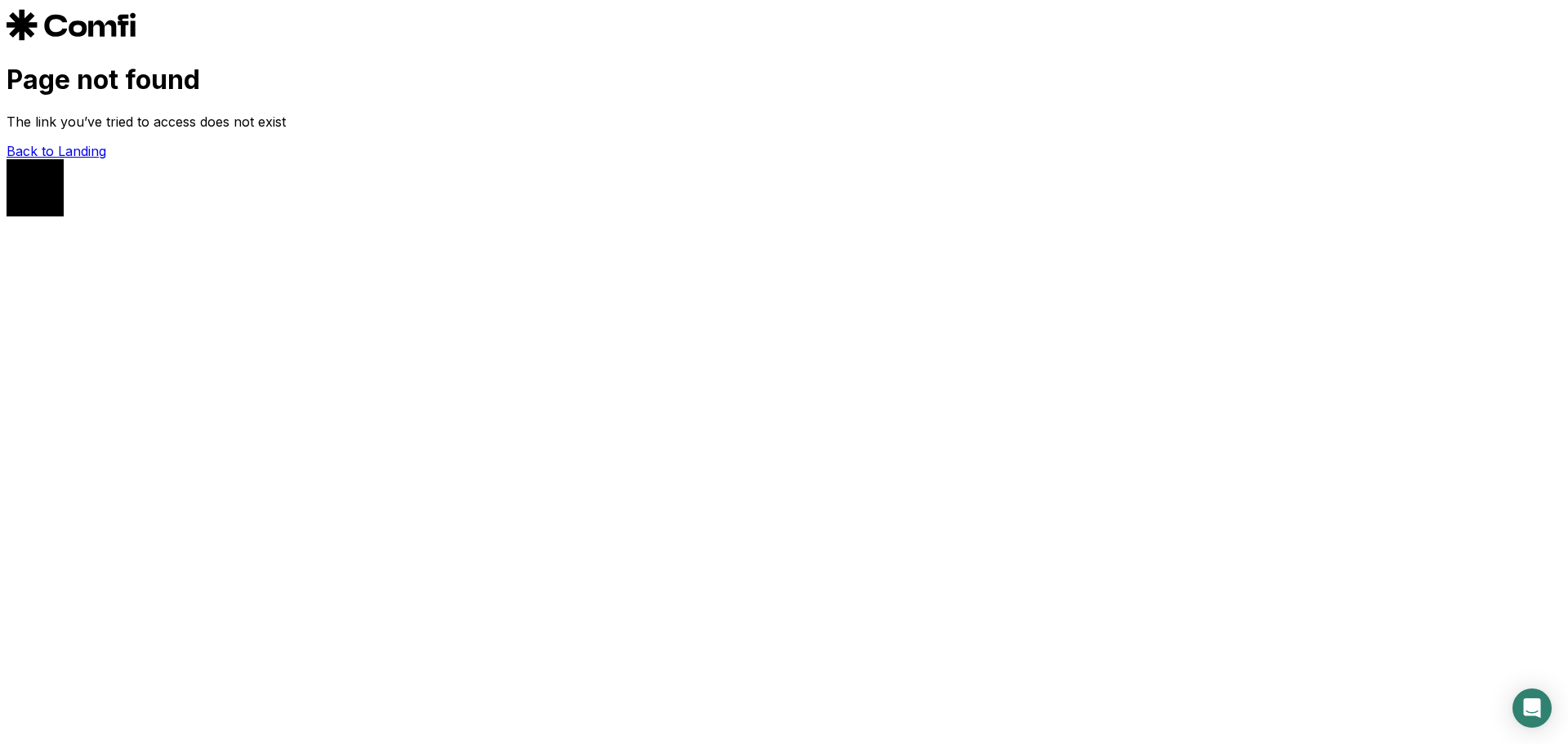 click on "Page not found The link you’ve tried to access does not exist Back to Landing" at bounding box center (784, 113) 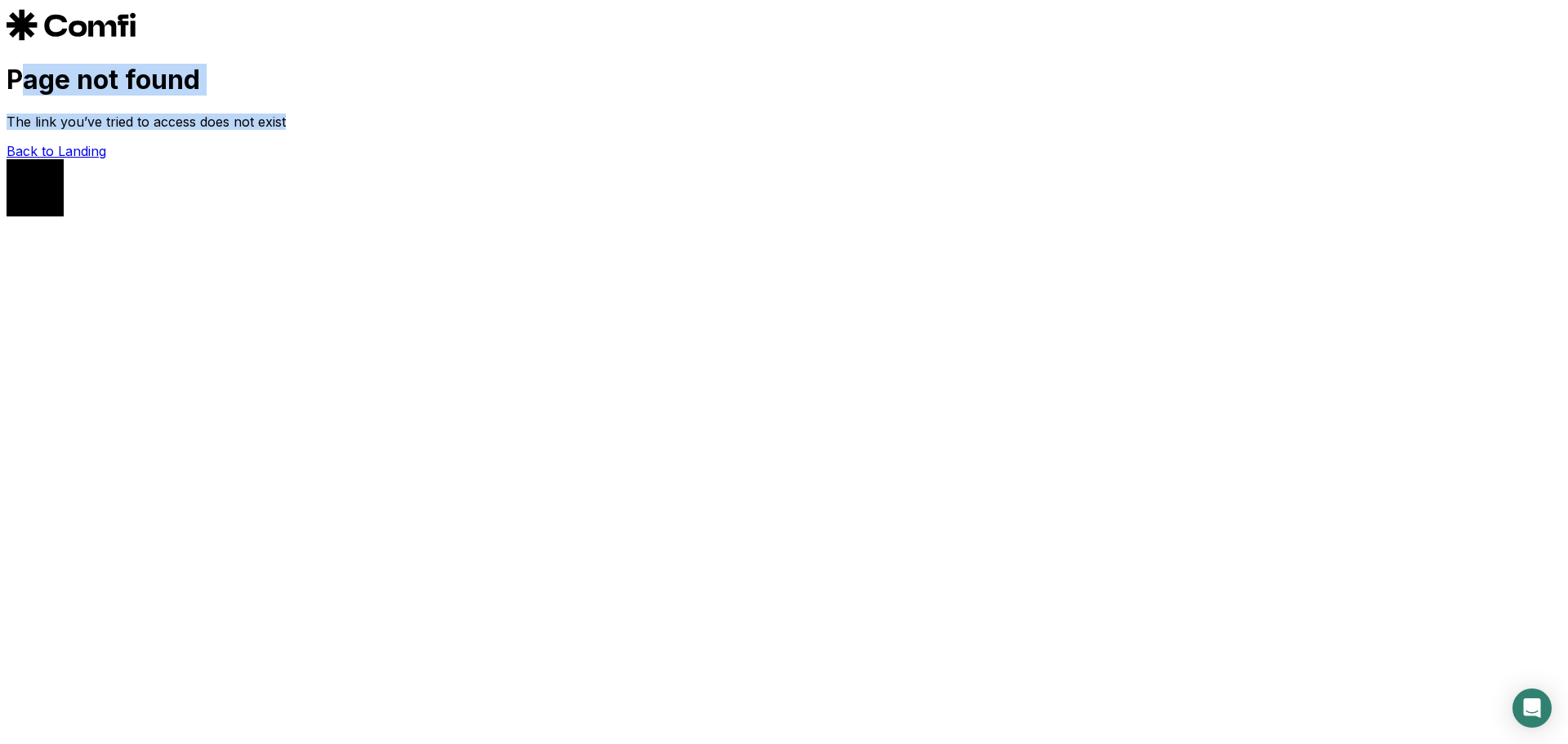 drag, startPoint x: 697, startPoint y: 291, endPoint x: 930, endPoint y: 317, distance: 234.44616 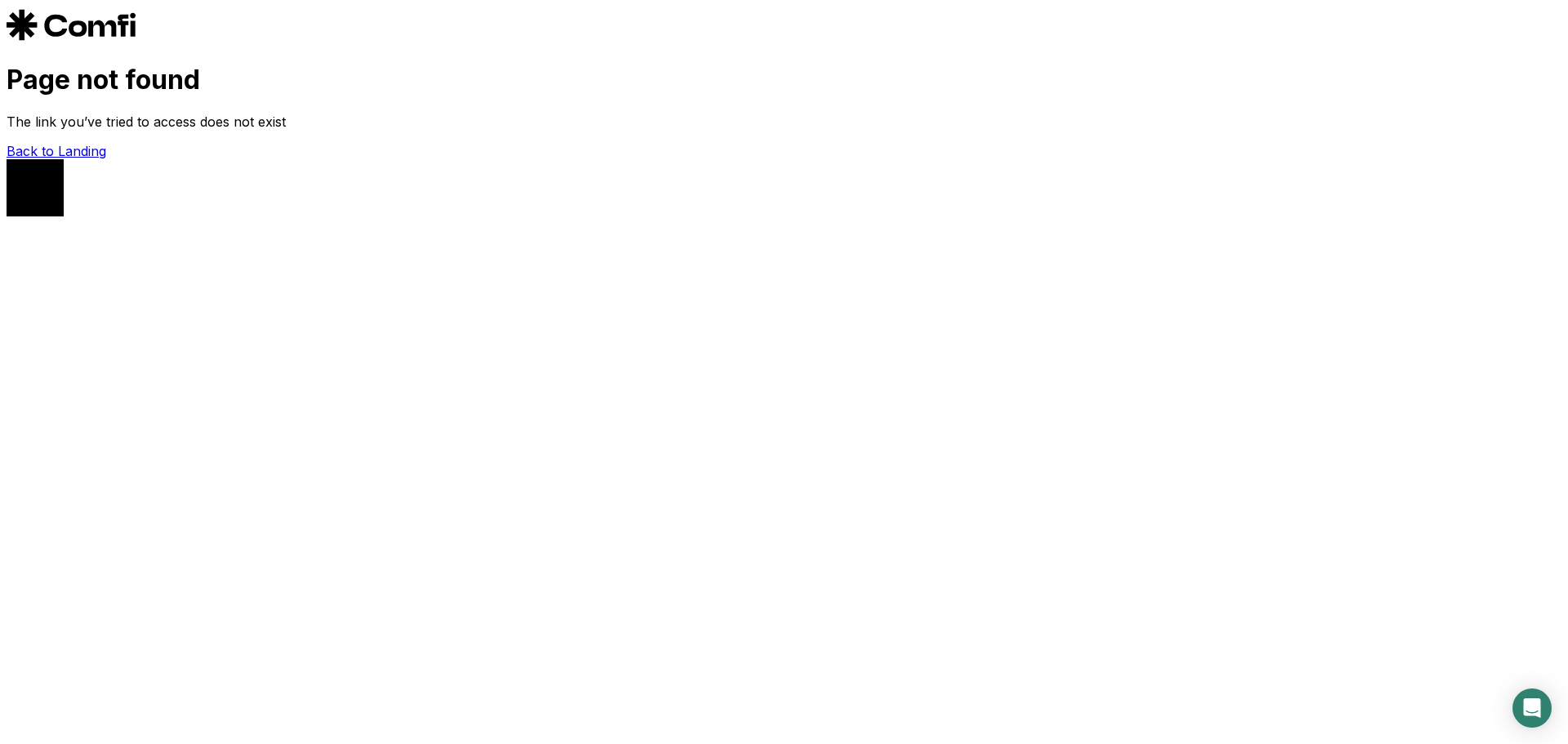 drag, startPoint x: 838, startPoint y: 409, endPoint x: 786, endPoint y: 397, distance: 53.3667 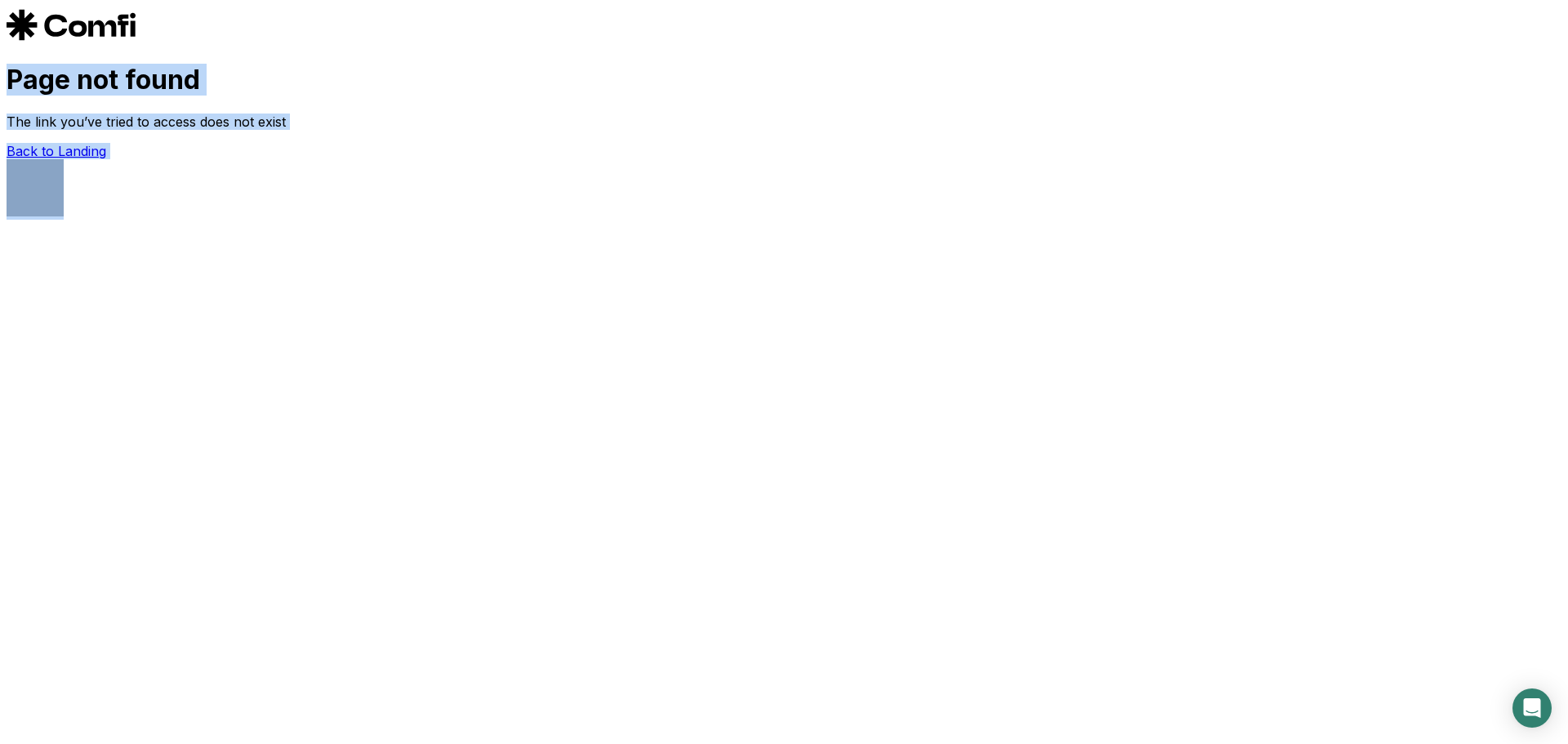 drag, startPoint x: 682, startPoint y: 285, endPoint x: 820, endPoint y: 387, distance: 171.6042 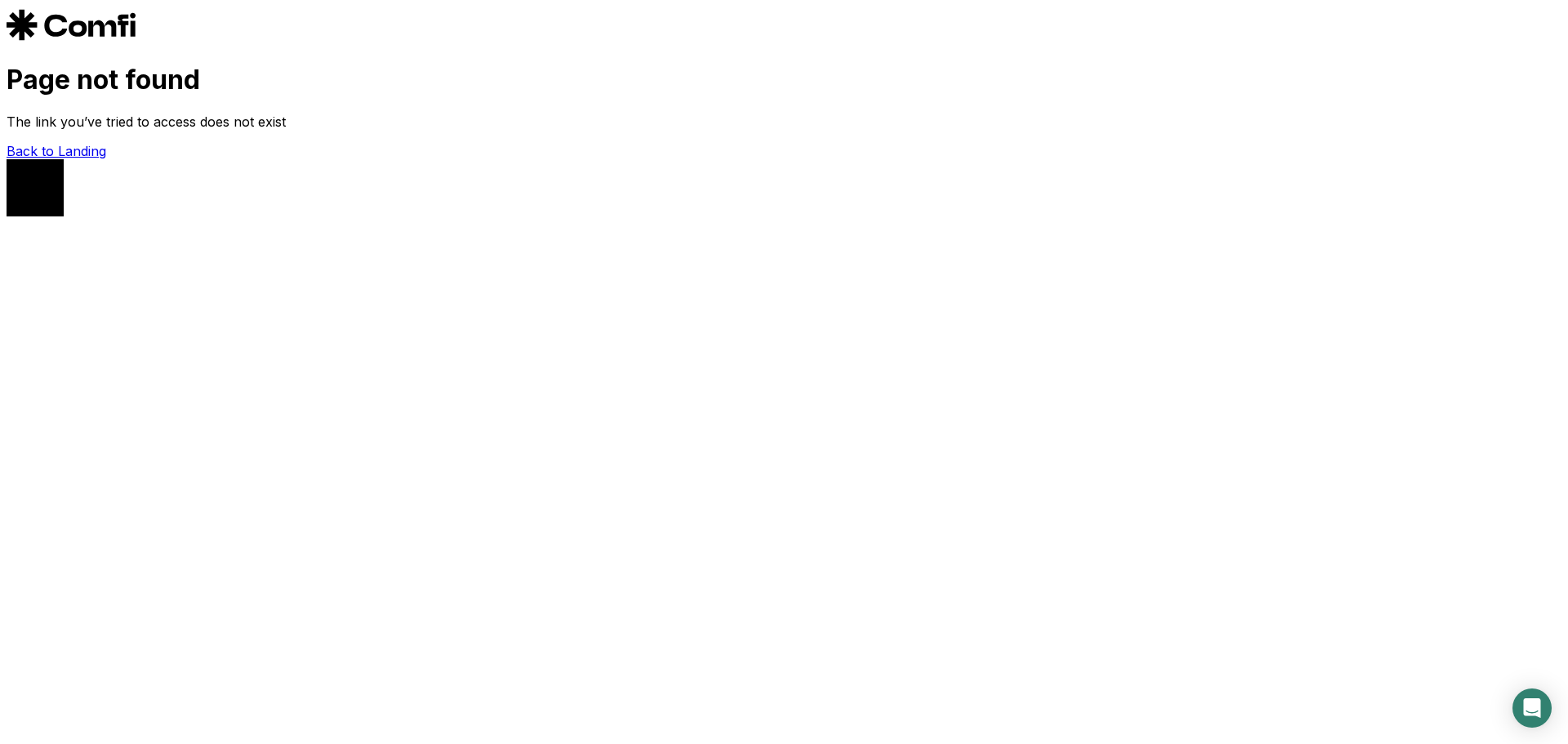 click on "Page not found The link you’ve tried to access does not exist Back to Landing" at bounding box center (784, 111) 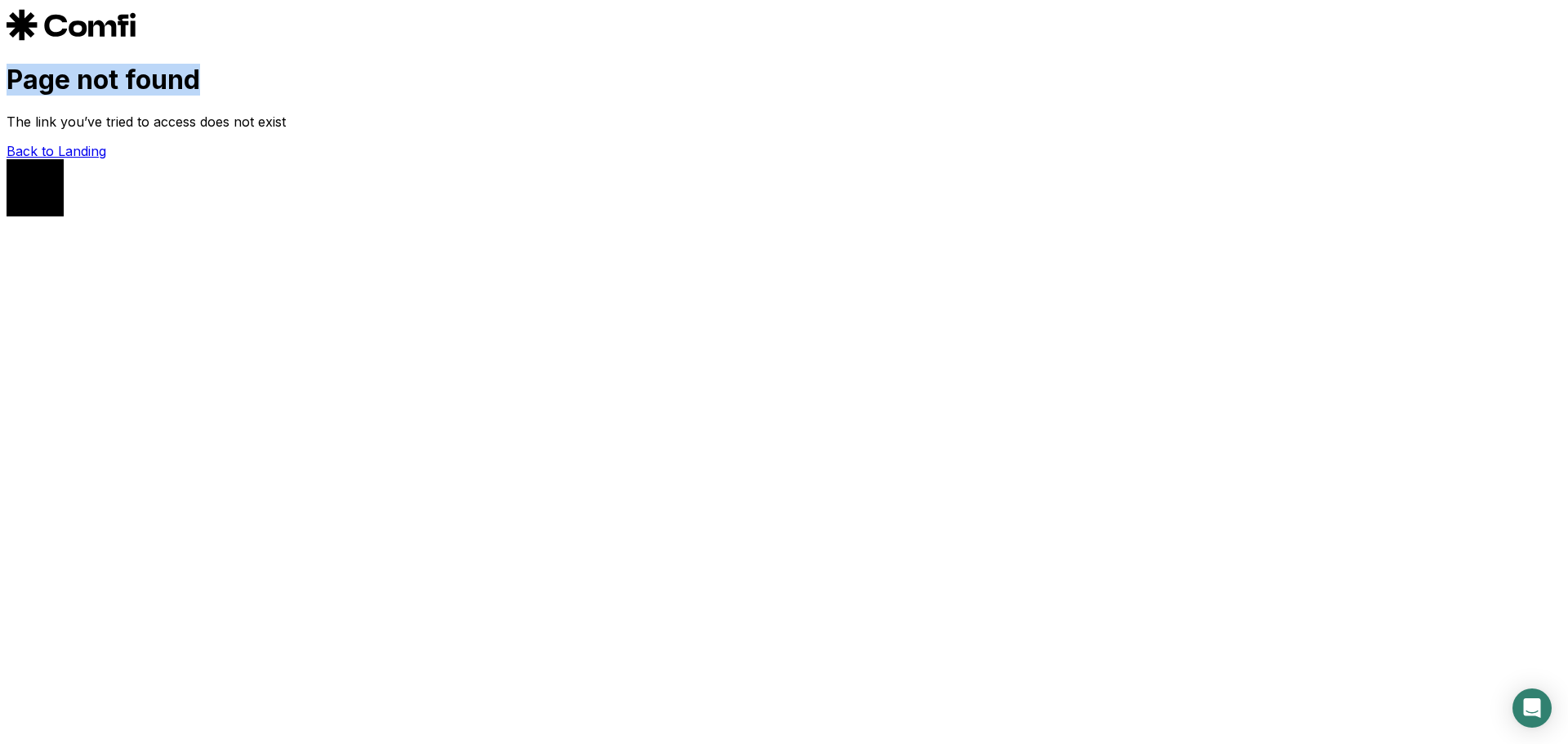 drag, startPoint x: 666, startPoint y: 292, endPoint x: 889, endPoint y: 298, distance: 223.0807 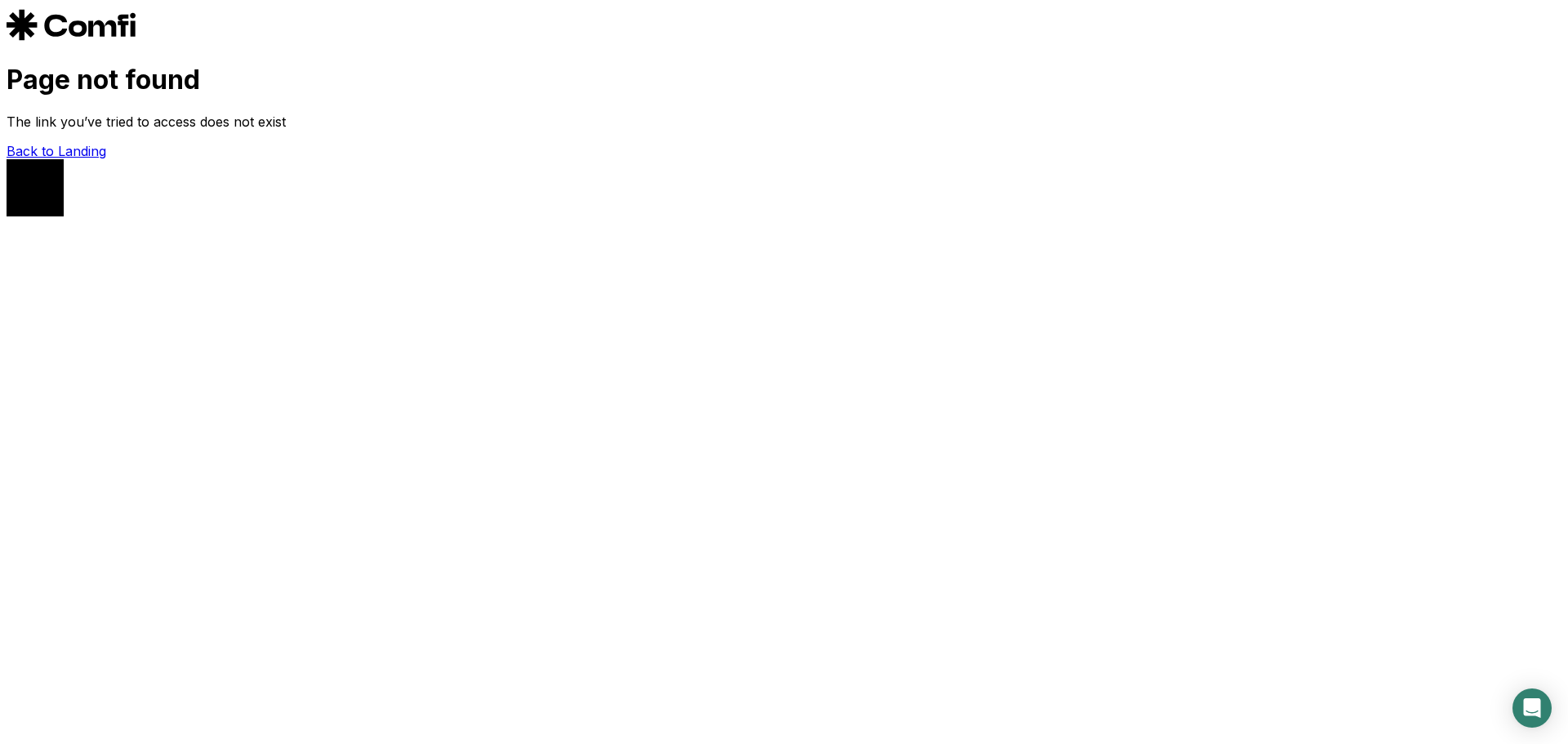 click on "Page not found The link you’ve tried to access does not exist Back to Landing" at bounding box center [784, 111] 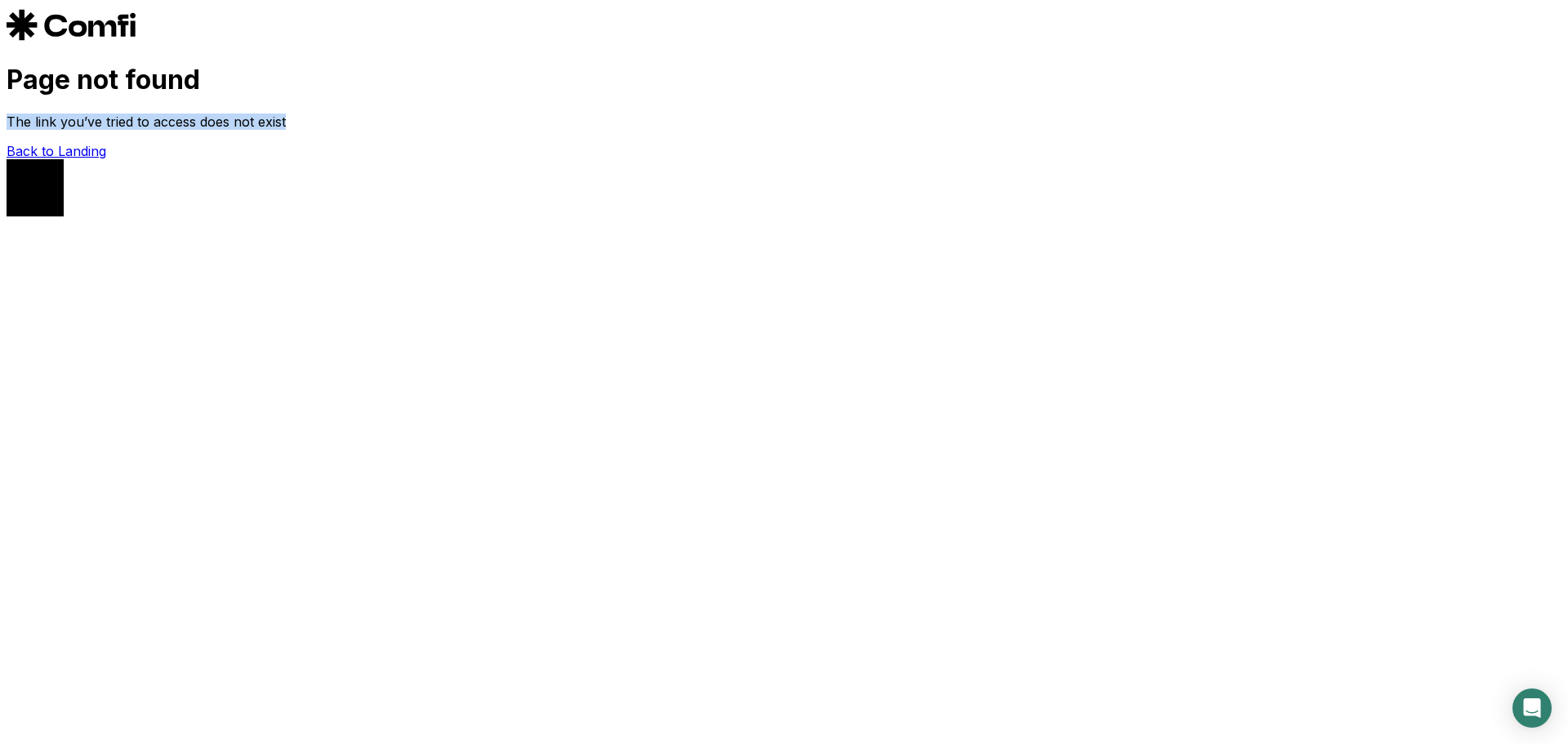 drag, startPoint x: 920, startPoint y: 325, endPoint x: 666, endPoint y: 340, distance: 254.4425 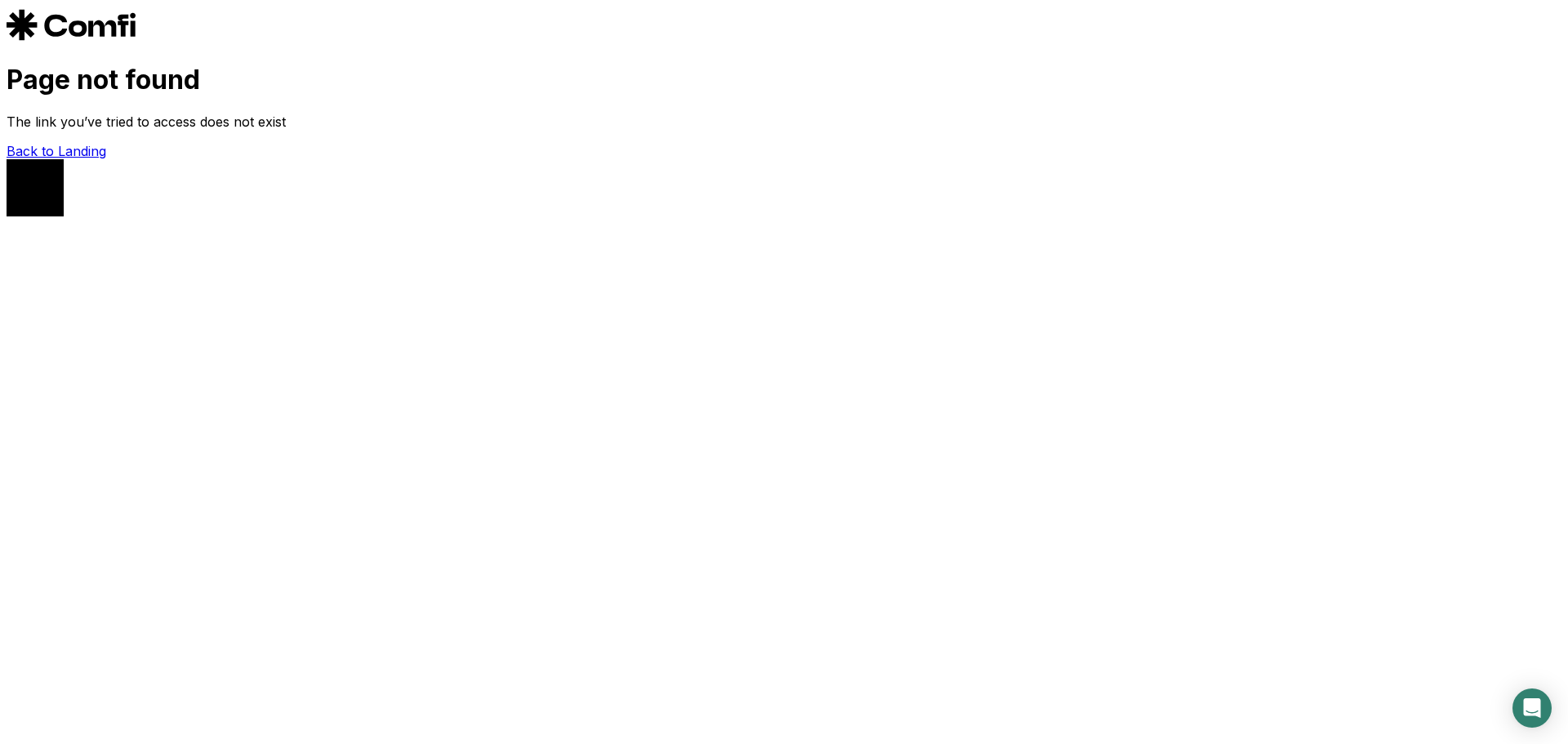 click on "Page not found The link you’ve tried to access does not exist Back to Landing" at bounding box center [784, 113] 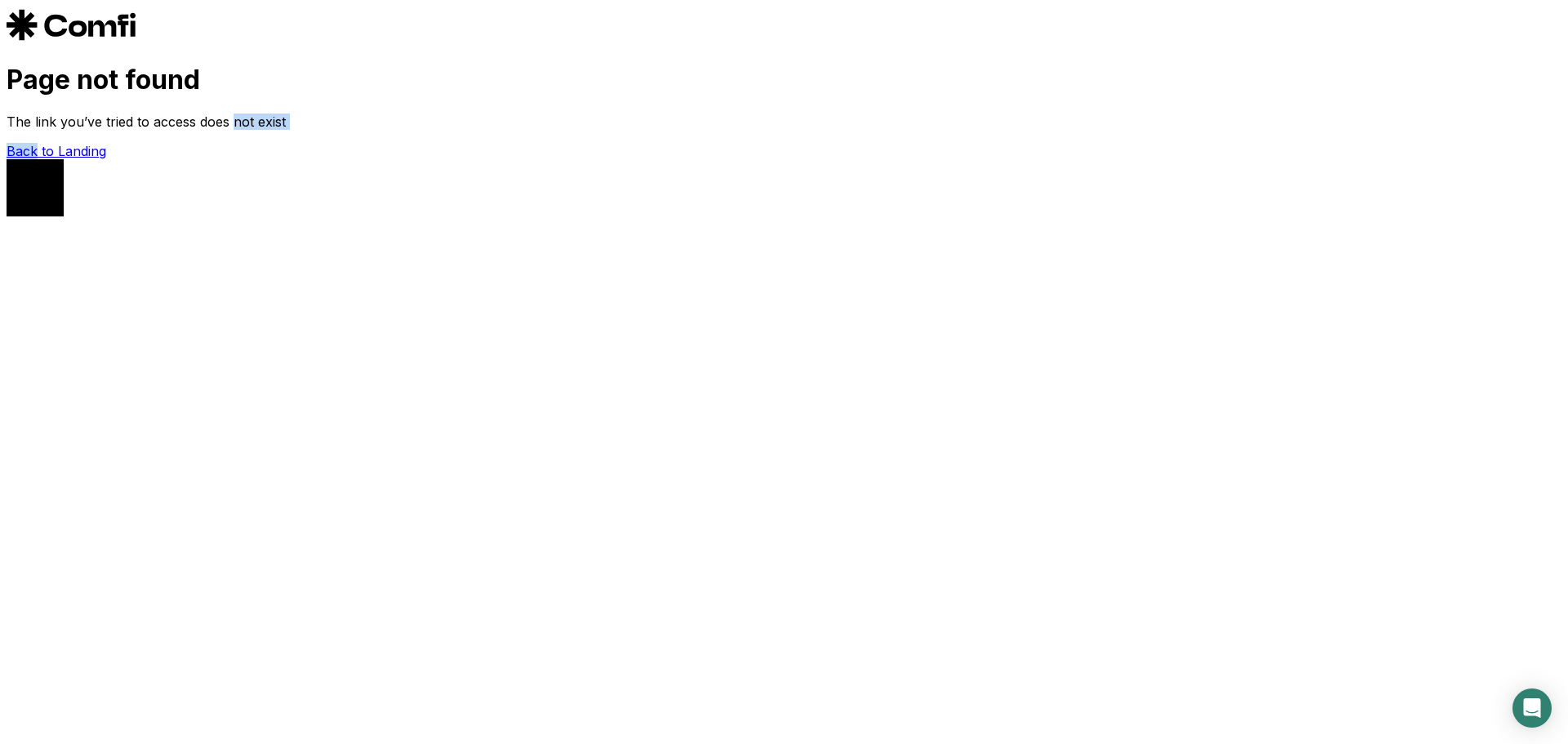 drag, startPoint x: 857, startPoint y: 359, endPoint x: 766, endPoint y: 353, distance: 91.197588 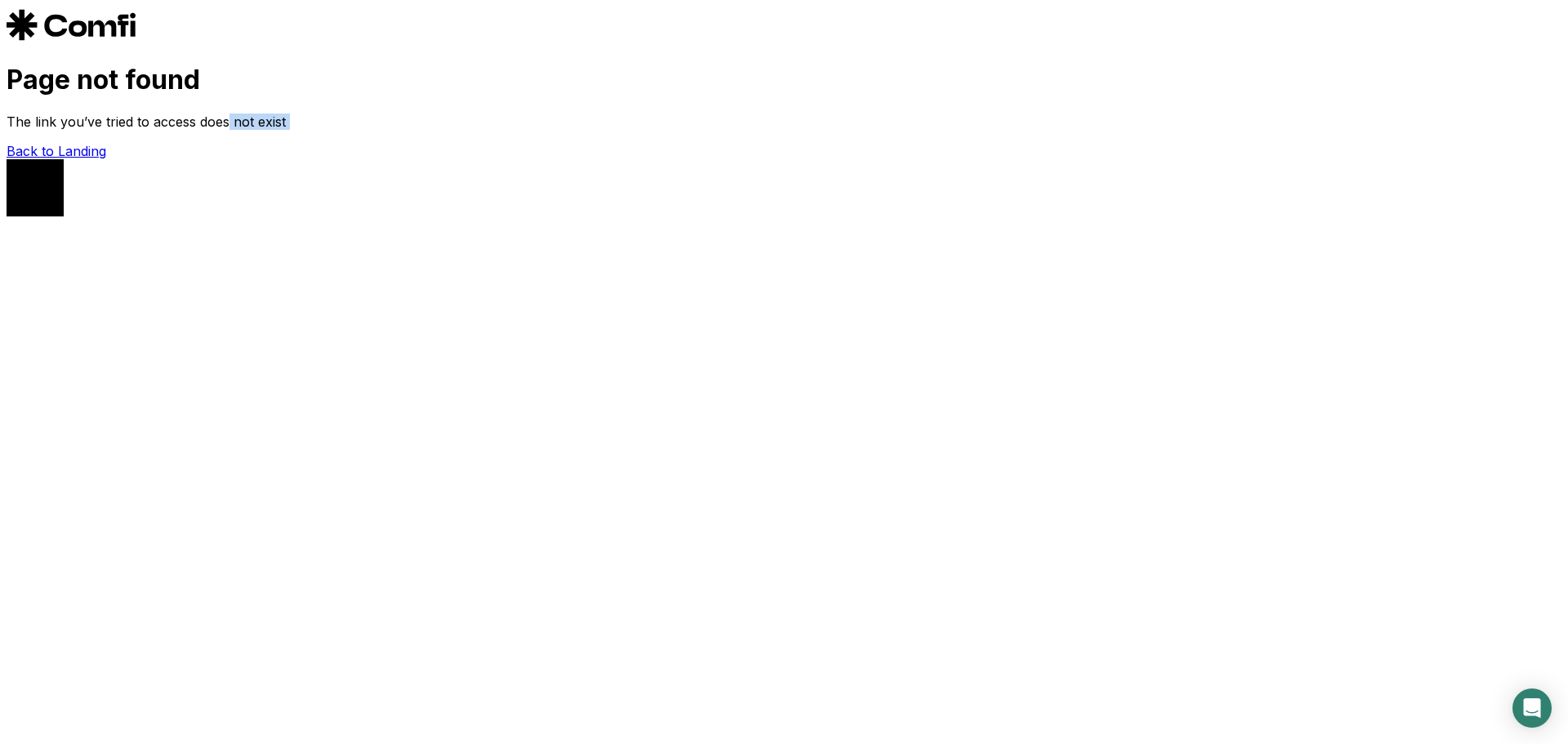 drag, startPoint x: 729, startPoint y: 356, endPoint x: 851, endPoint y: 354, distance: 122.01639 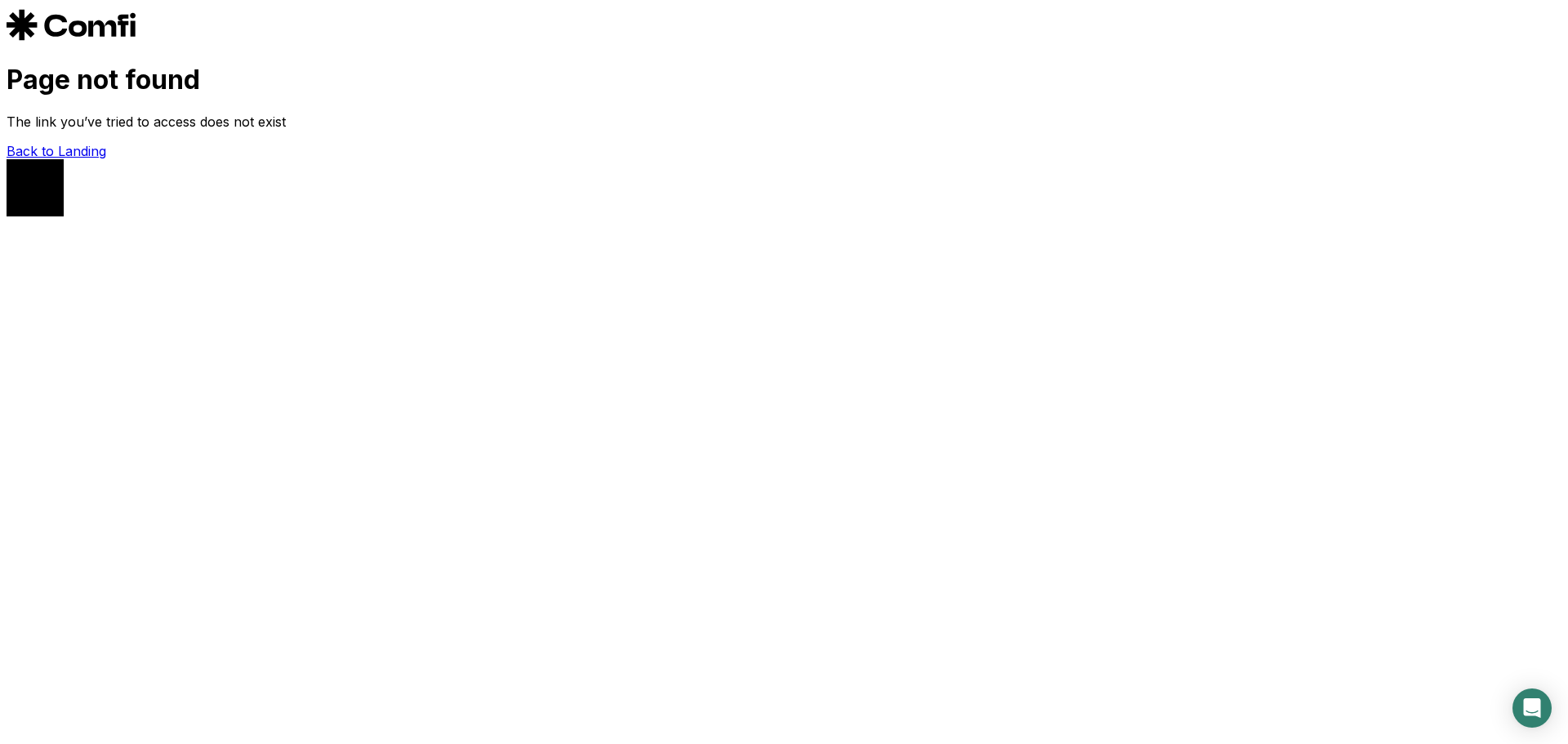 click on "Page not found The link you’ve tried to access does not exist Back to Landing" at bounding box center (784, 113) 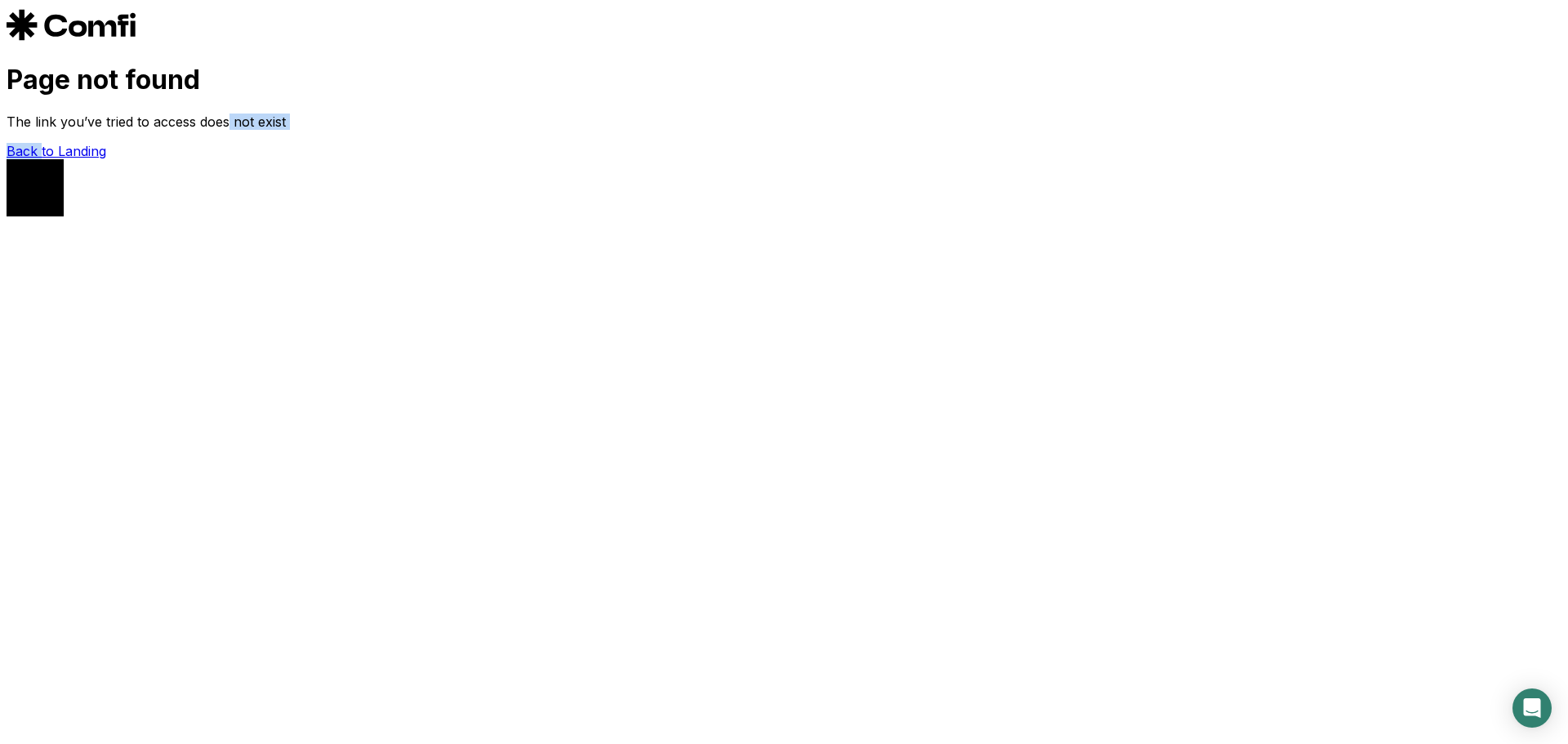 drag, startPoint x: 832, startPoint y: 354, endPoint x: 817, endPoint y: 357, distance: 15.297059 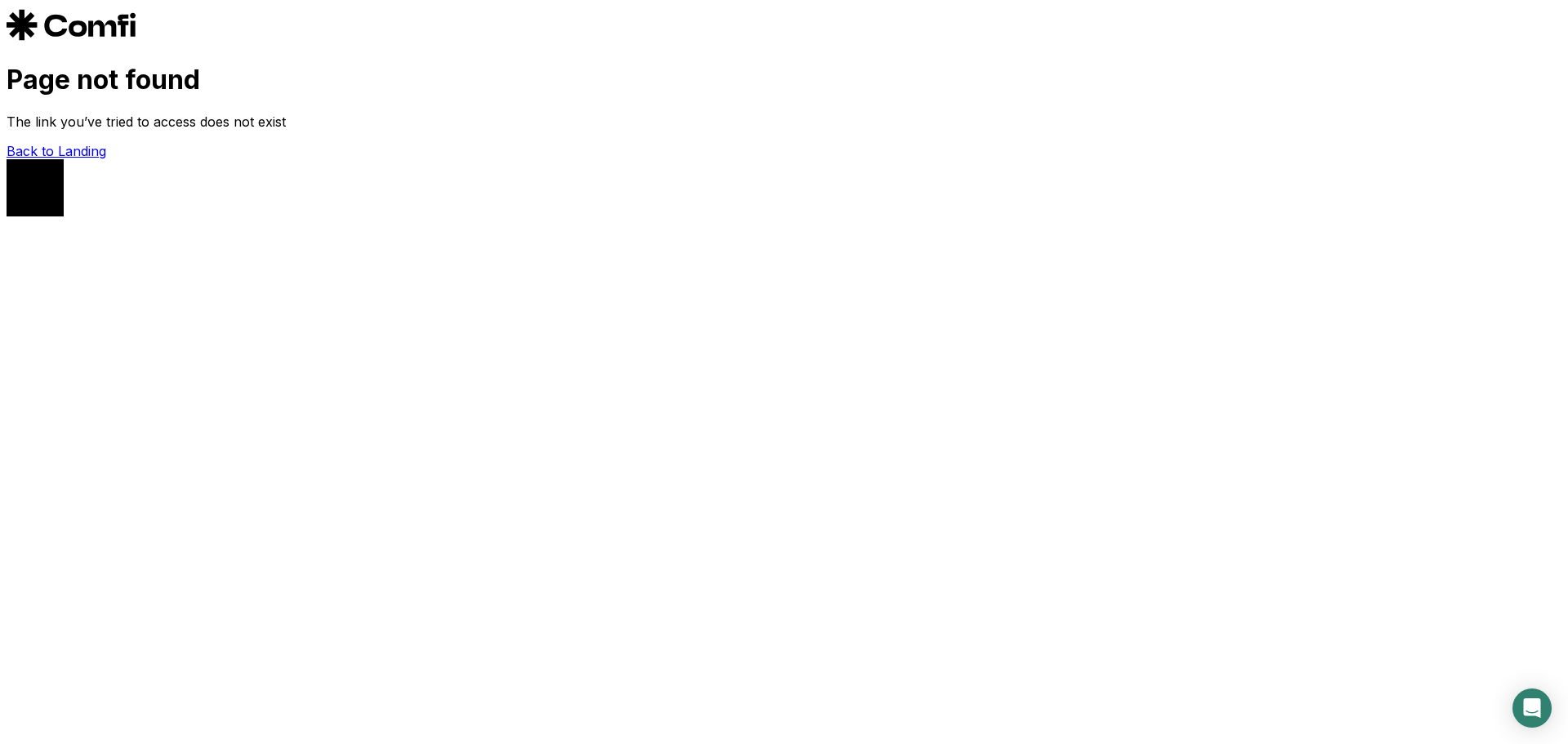 click on "Page not found The link you’ve tried to access does not exist Back to Landing" at bounding box center (784, 111) 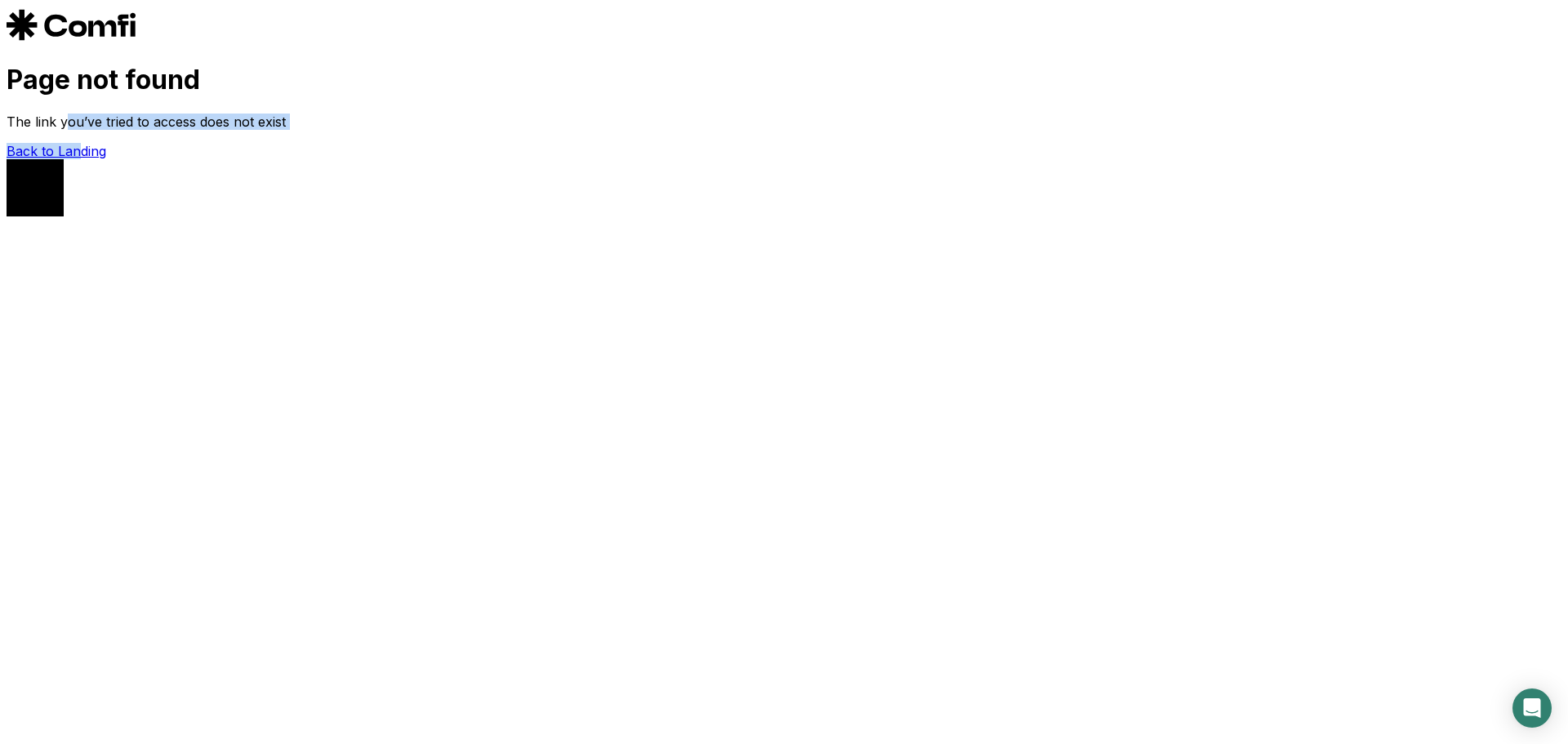 drag, startPoint x: 718, startPoint y: 358, endPoint x: 896, endPoint y: 377, distance: 179.01117 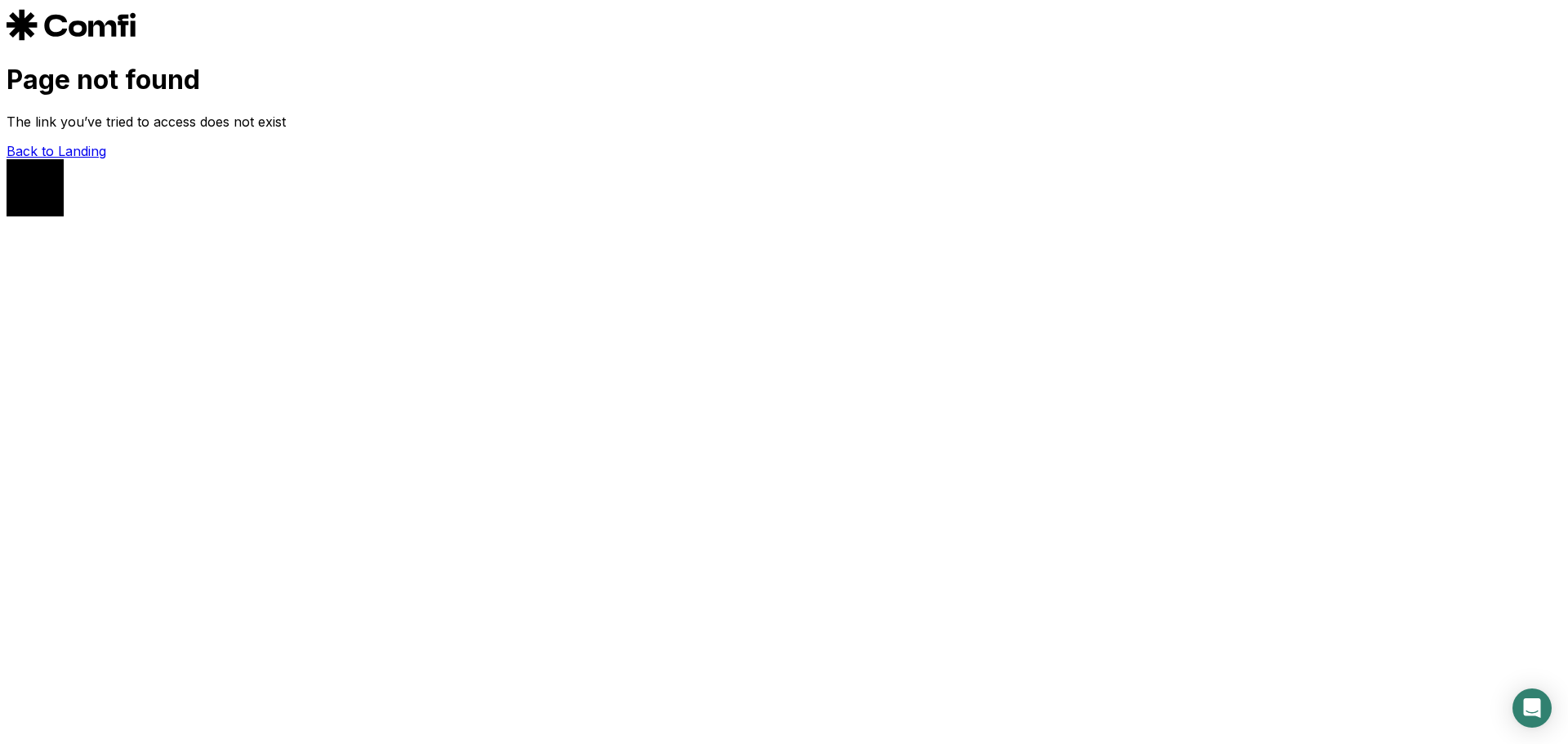 click on "Page not found The link you’ve tried to access does not exist Back to Landing" at bounding box center [784, 111] 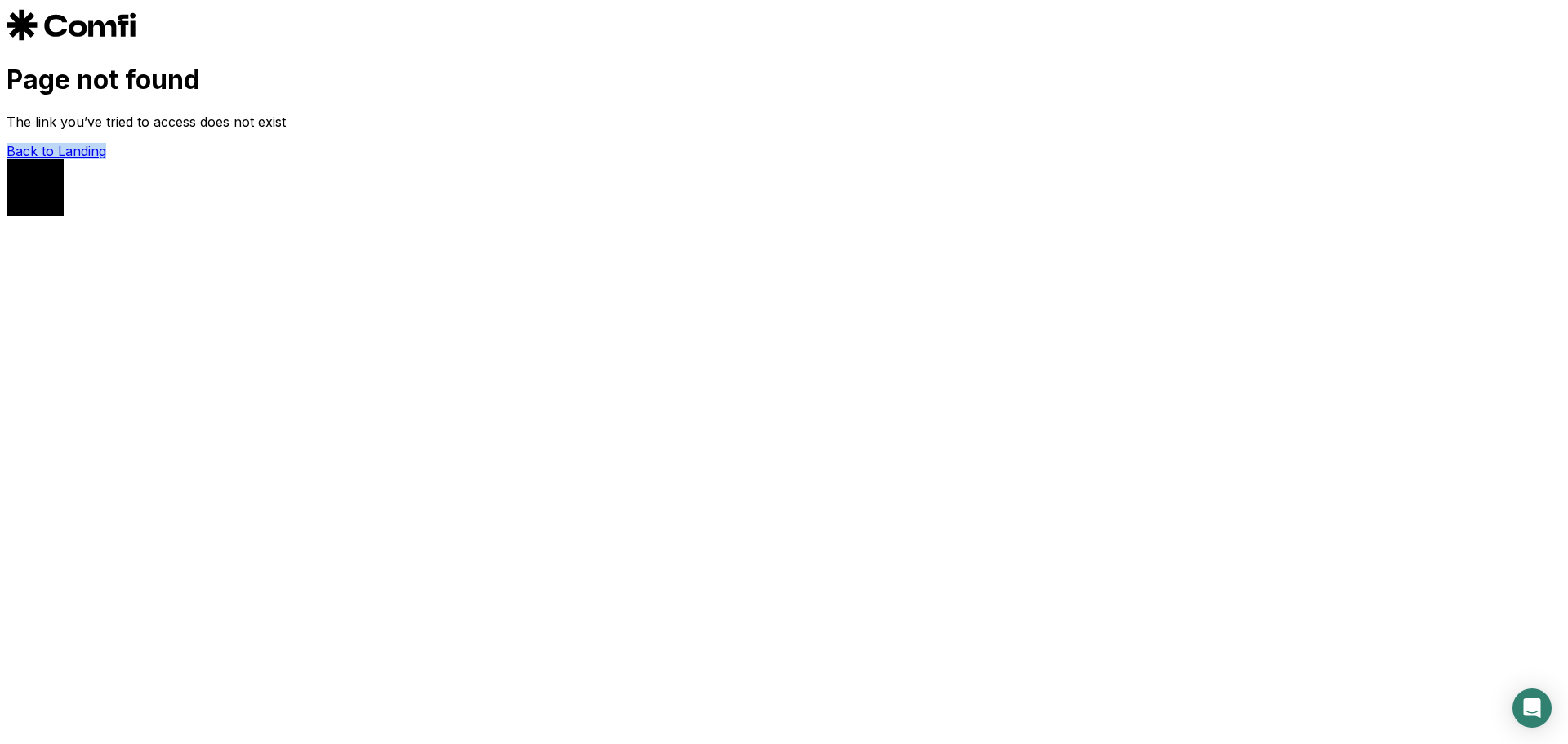 drag, startPoint x: 835, startPoint y: 357, endPoint x: 744, endPoint y: 361, distance: 91.08787 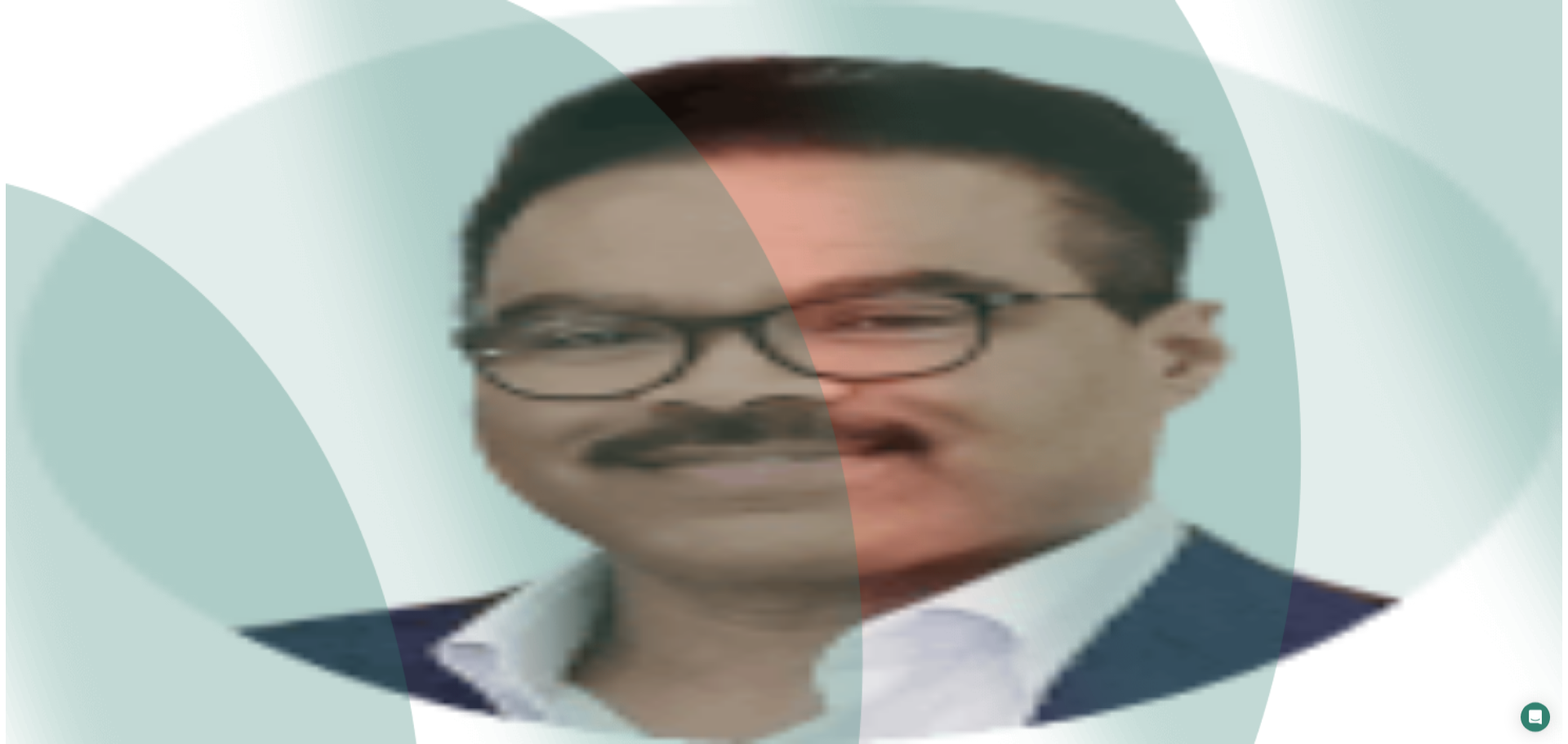 scroll, scrollTop: 0, scrollLeft: 0, axis: both 